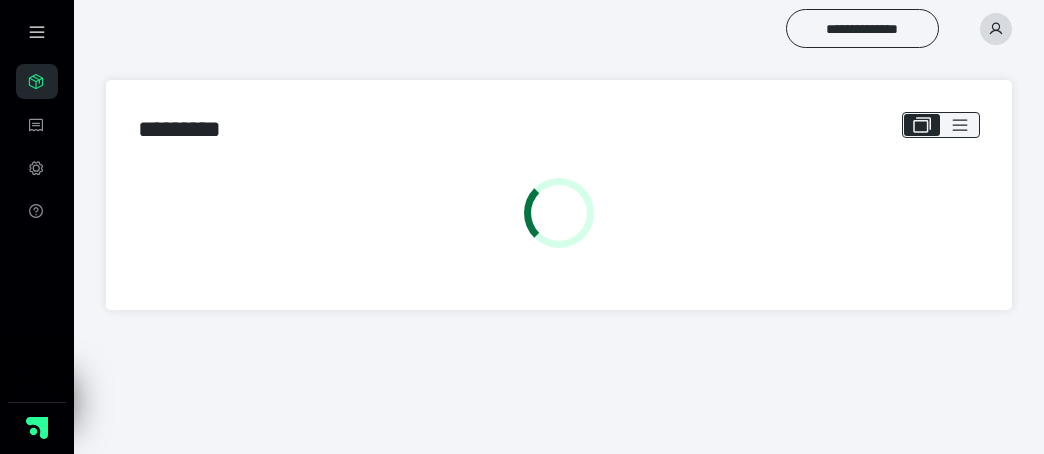 scroll, scrollTop: 0, scrollLeft: 0, axis: both 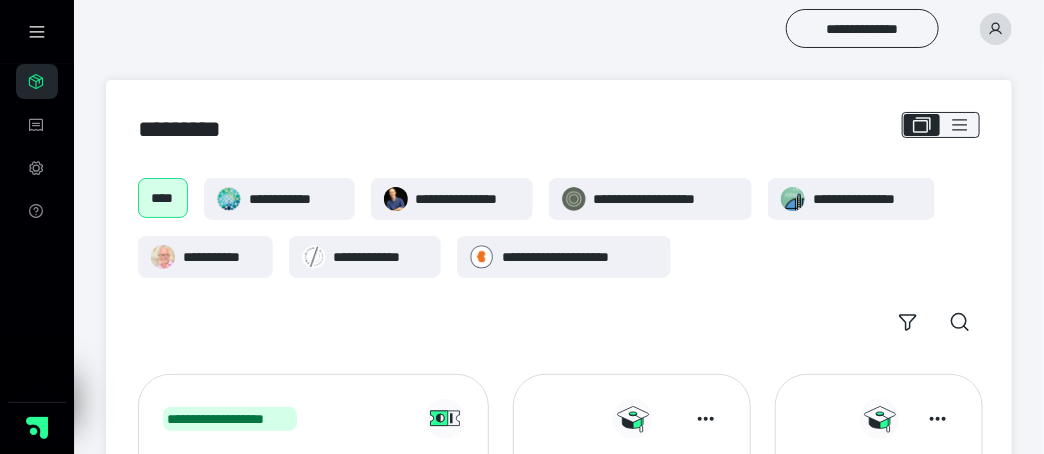 click 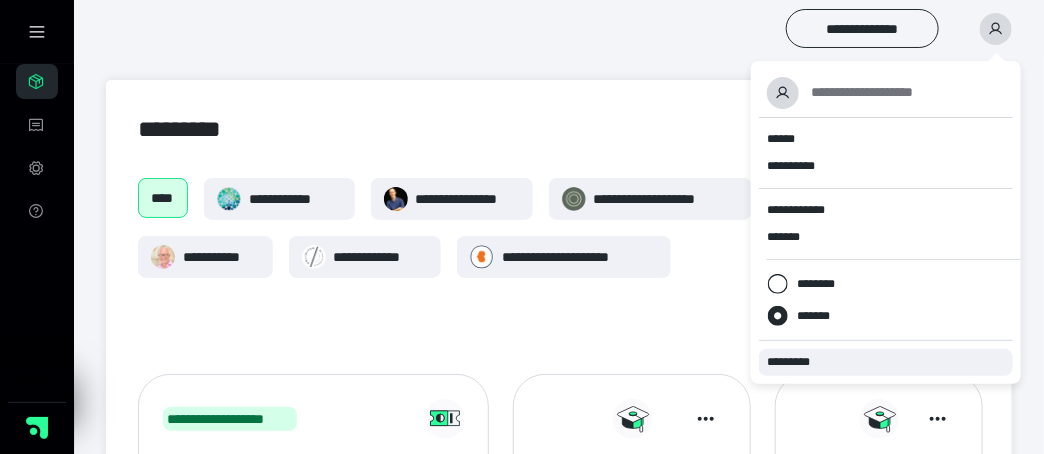 click on "*********" at bounding box center [797, 362] 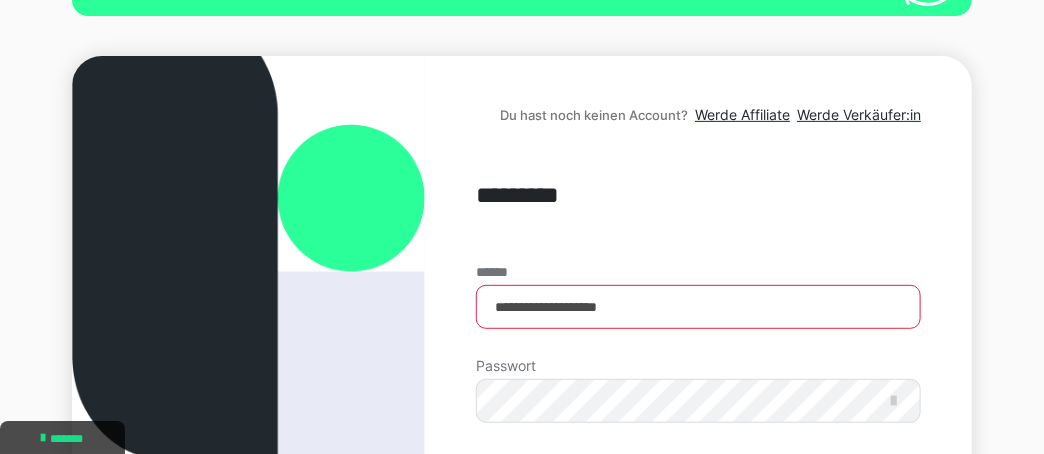 scroll, scrollTop: 211, scrollLeft: 0, axis: vertical 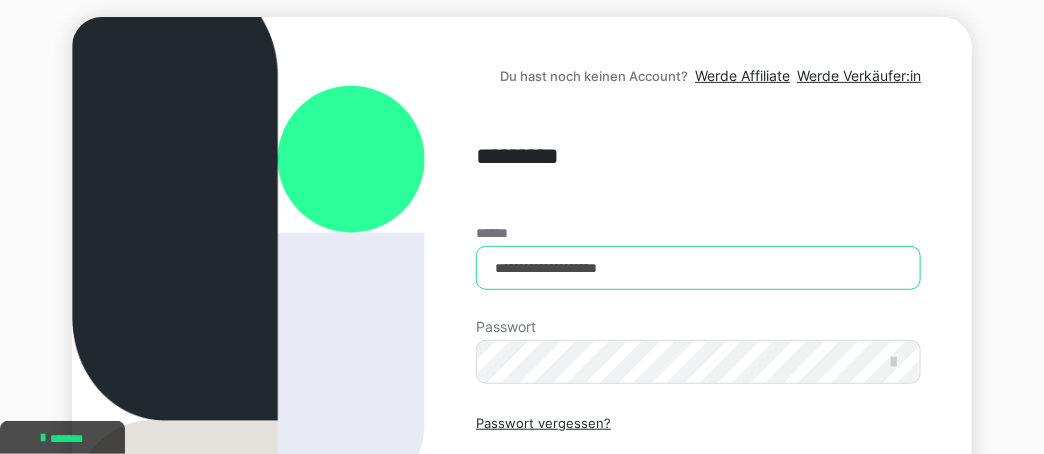 click on "**********" at bounding box center (698, 268) 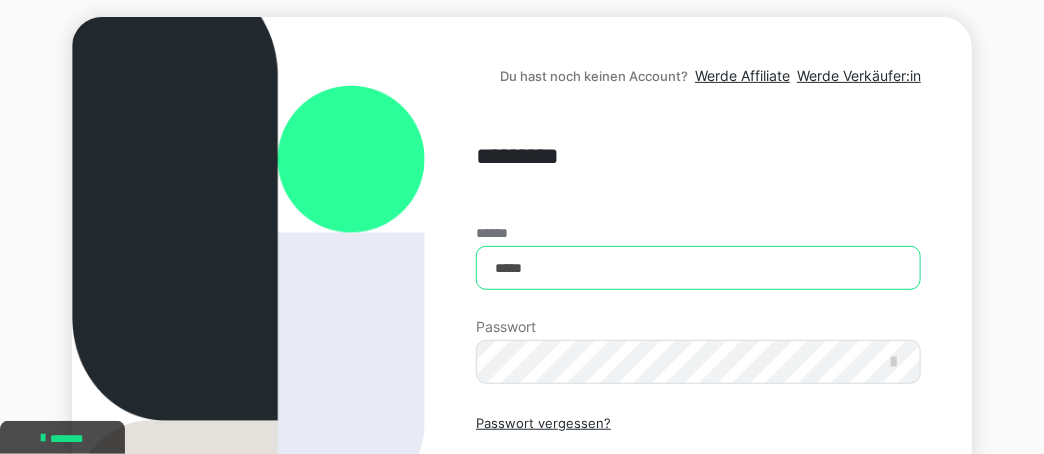 click on "*****" at bounding box center [698, 268] 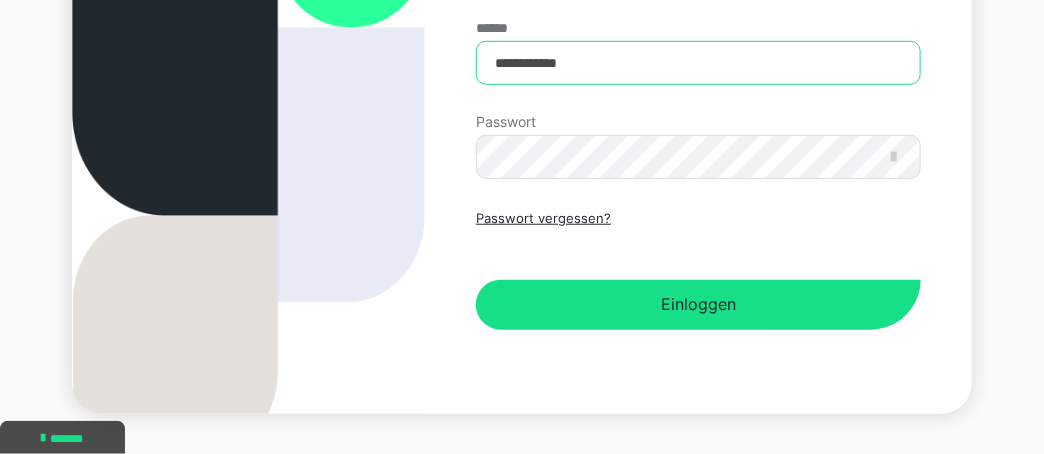 scroll, scrollTop: 422, scrollLeft: 0, axis: vertical 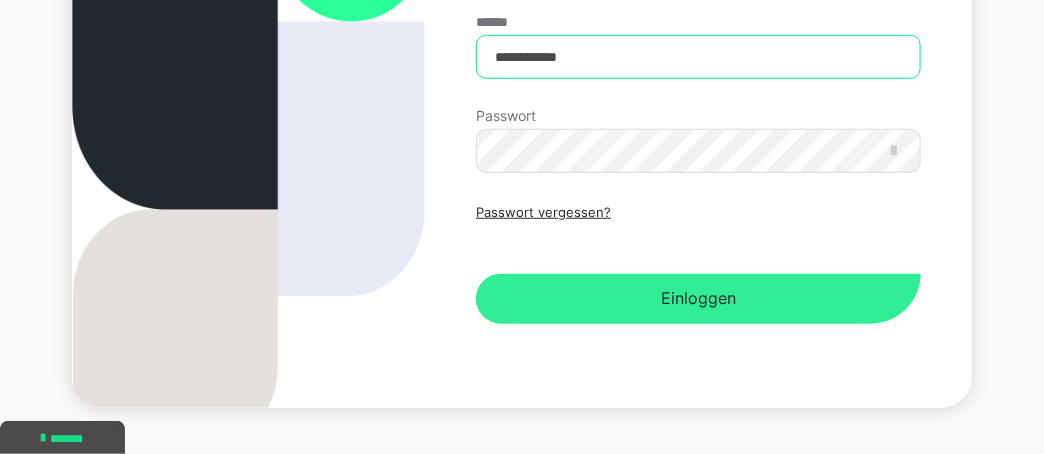 type on "**********" 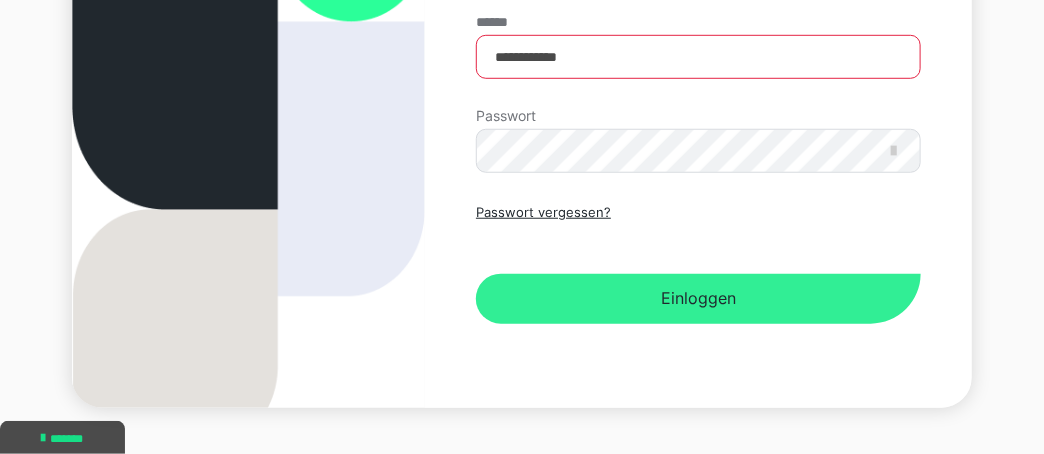 click on "Einloggen" at bounding box center (698, 299) 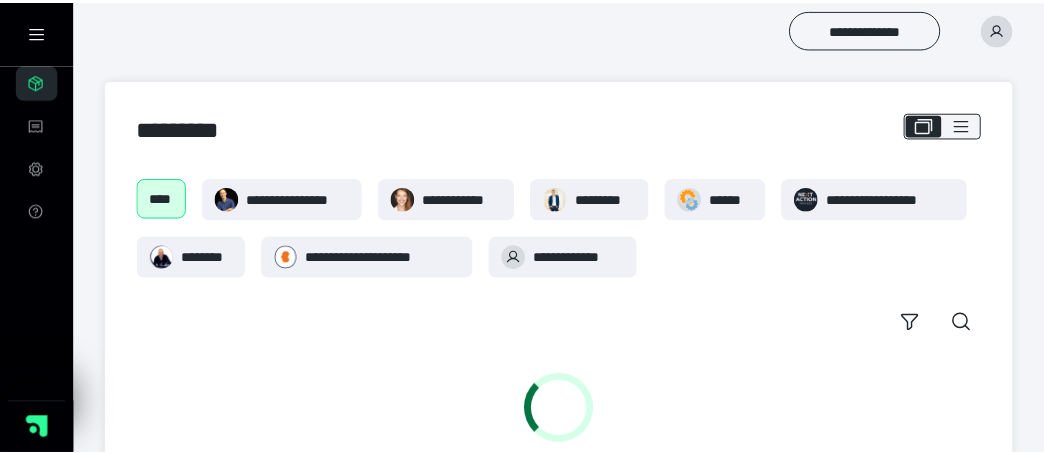 scroll, scrollTop: 0, scrollLeft: 0, axis: both 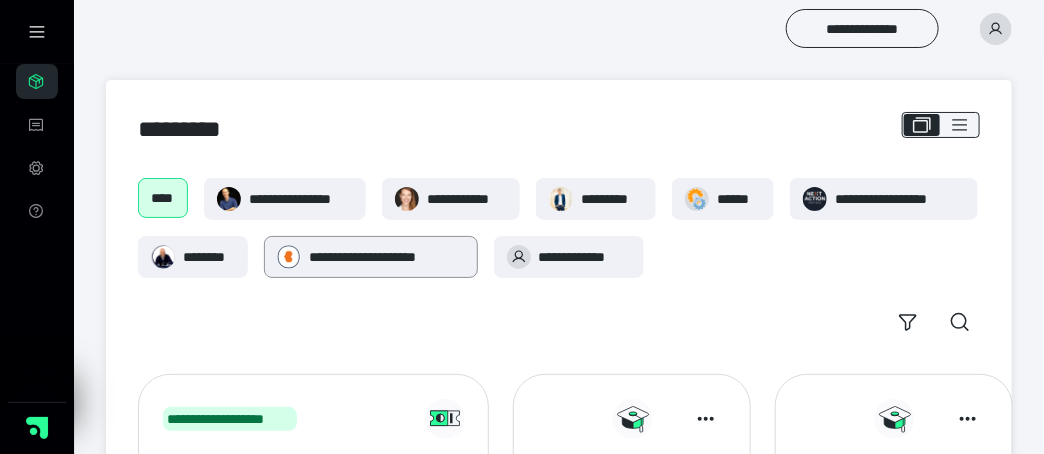 click on "**********" at bounding box center [371, 257] 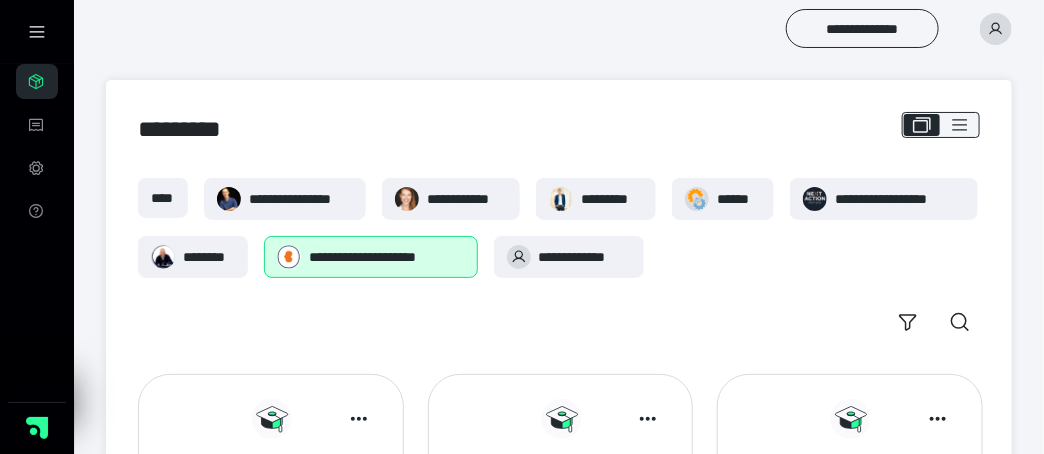 scroll, scrollTop: 316, scrollLeft: 0, axis: vertical 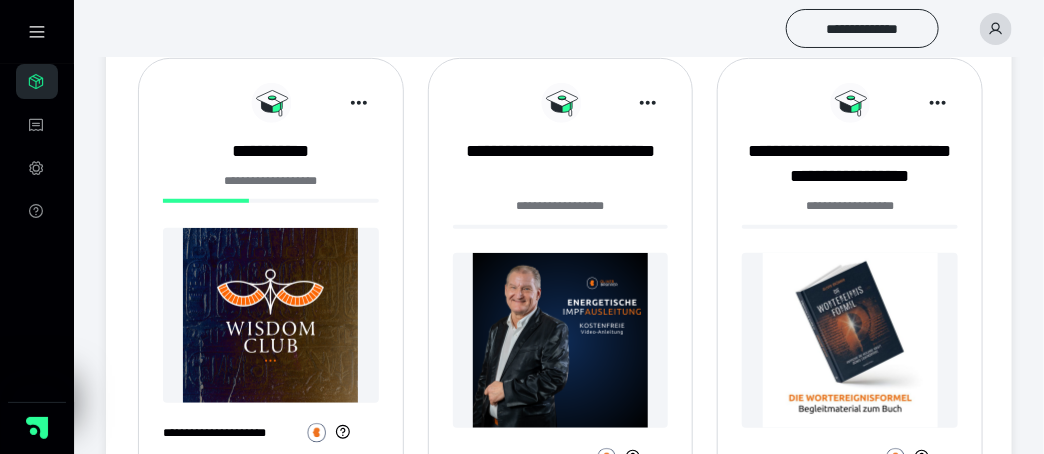click at bounding box center (271, 315) 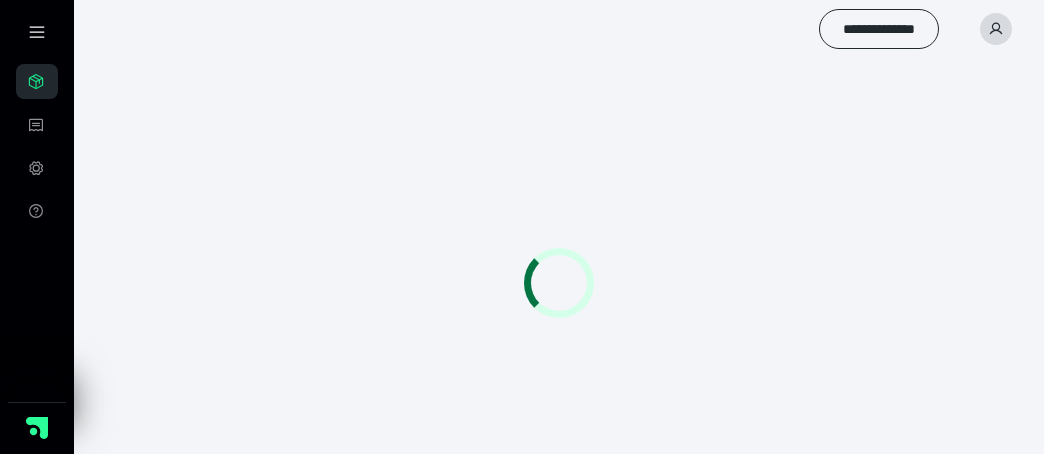 scroll, scrollTop: 0, scrollLeft: 0, axis: both 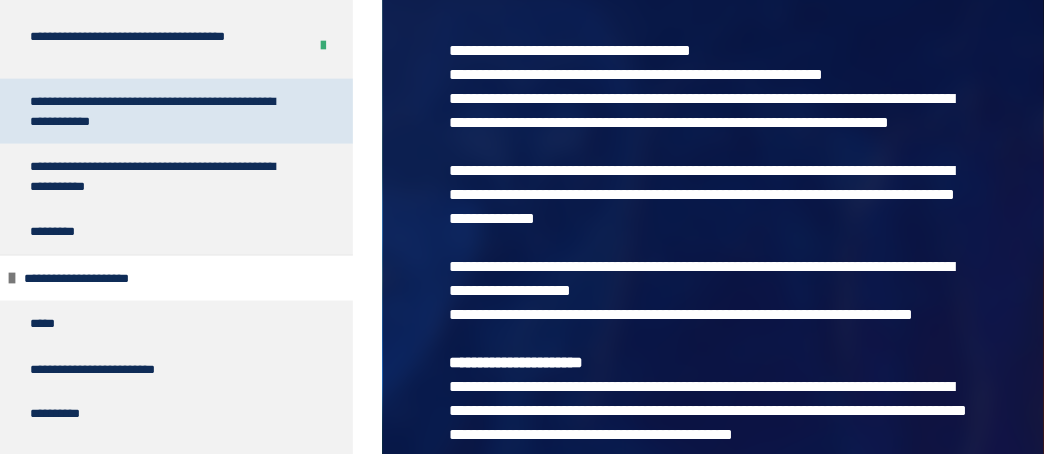 click on "**********" at bounding box center (162, 111) 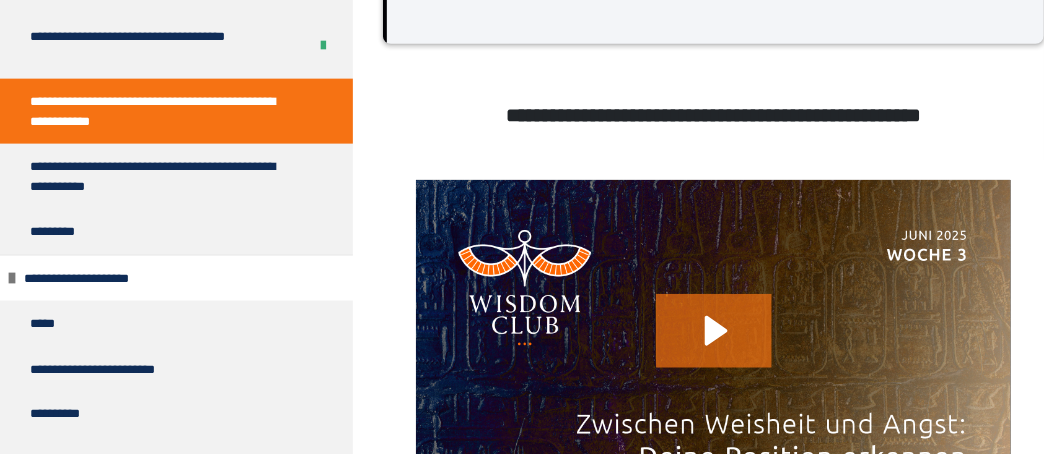 scroll, scrollTop: 481, scrollLeft: 0, axis: vertical 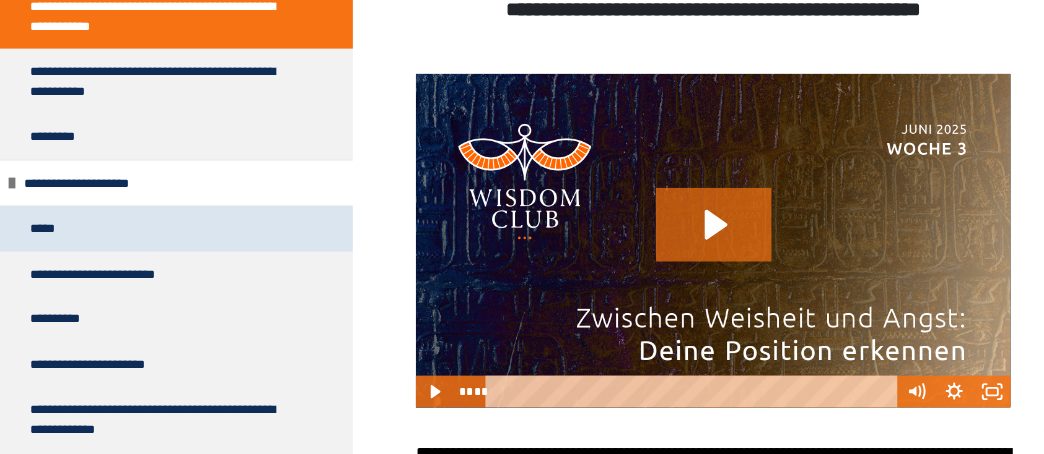 click on "*****" at bounding box center [45, 229] 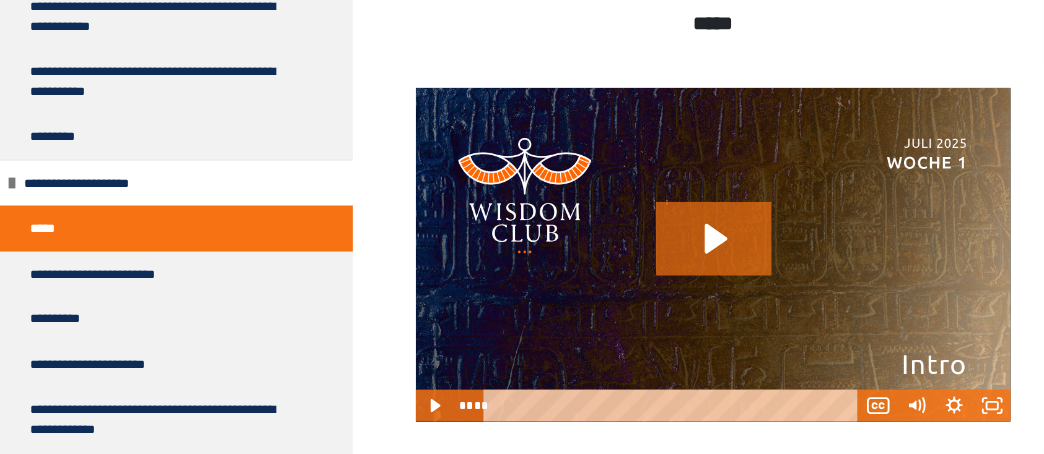 scroll, scrollTop: 481, scrollLeft: 0, axis: vertical 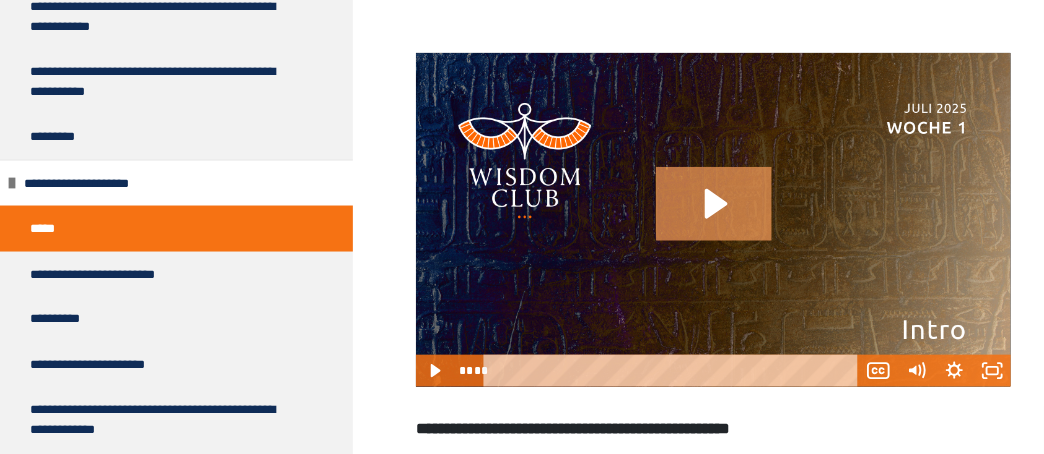 click 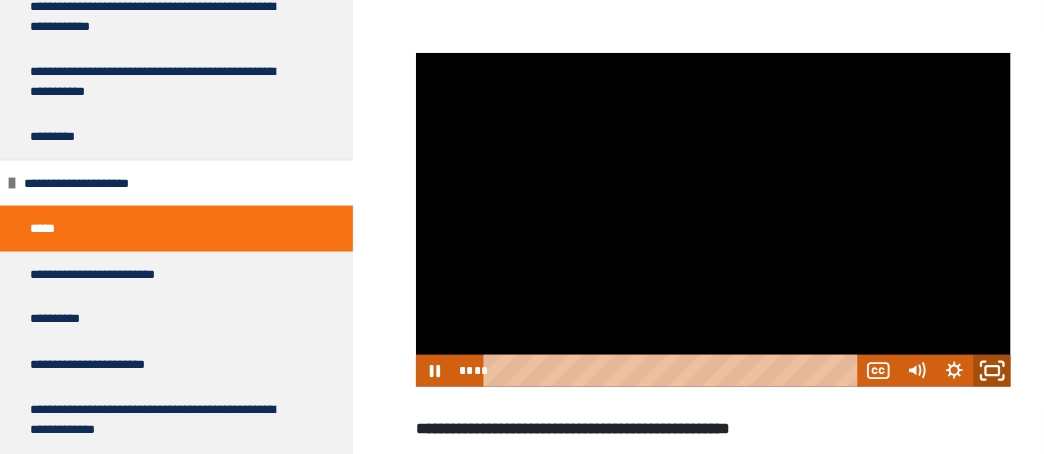 click 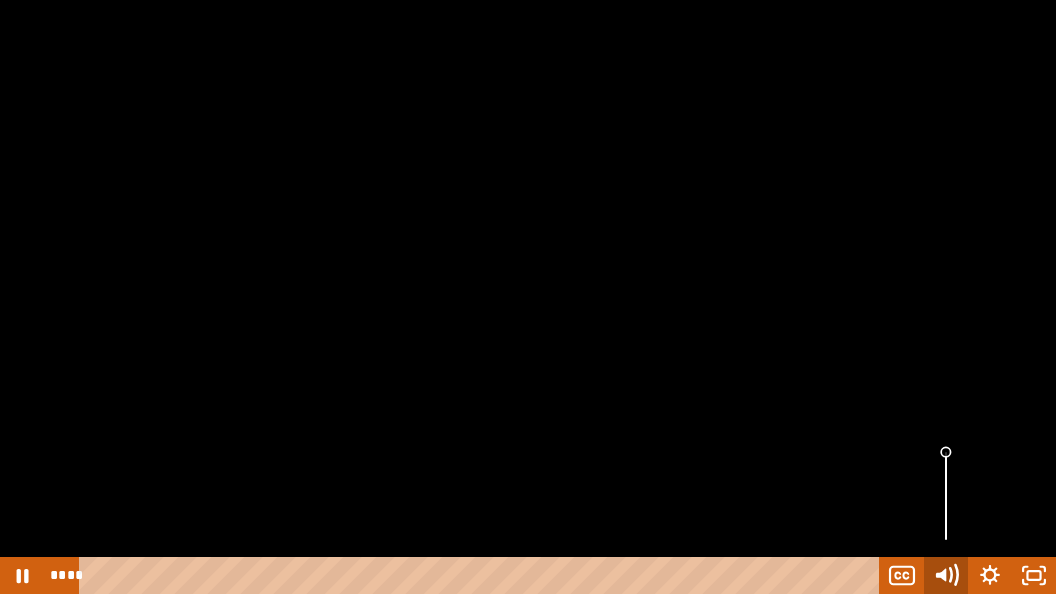 click 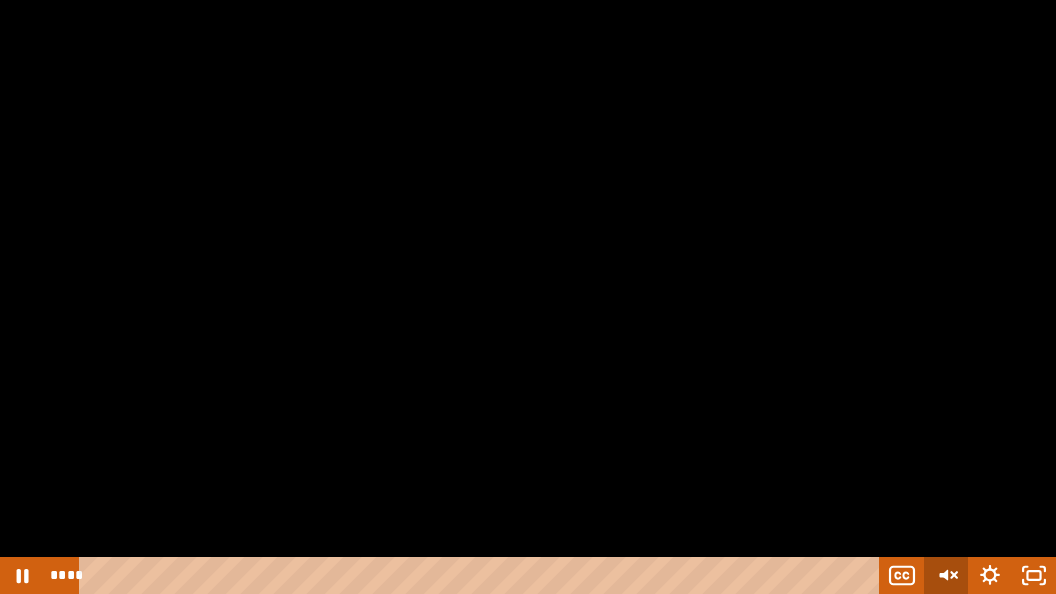 click 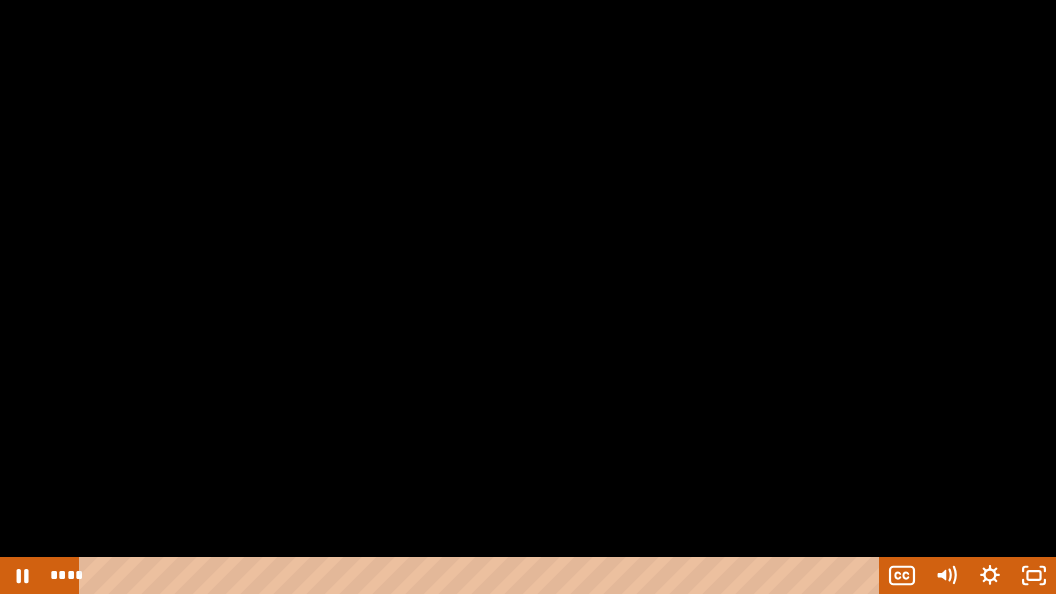 type 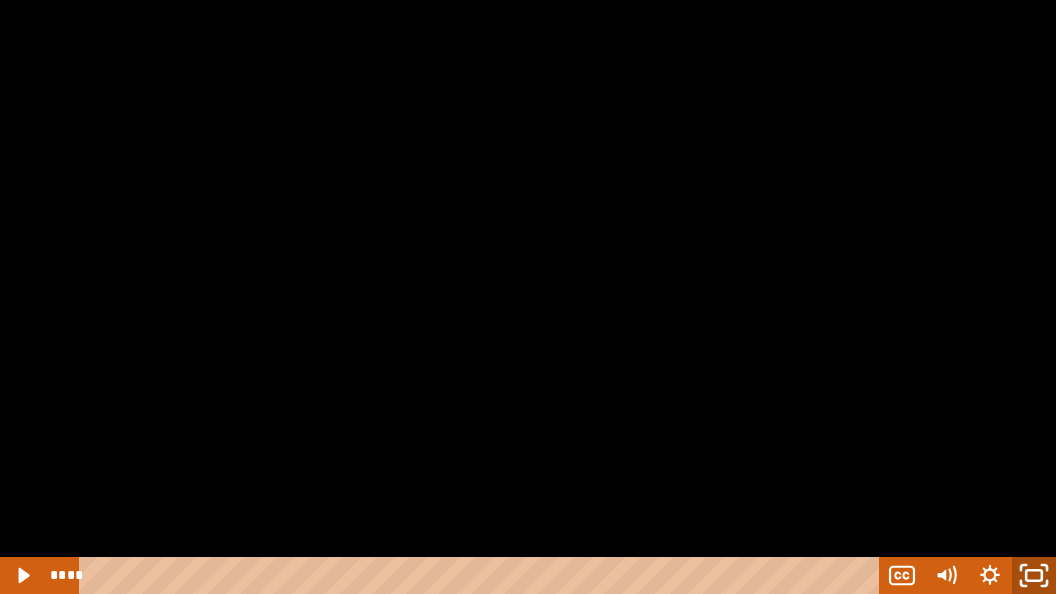 click 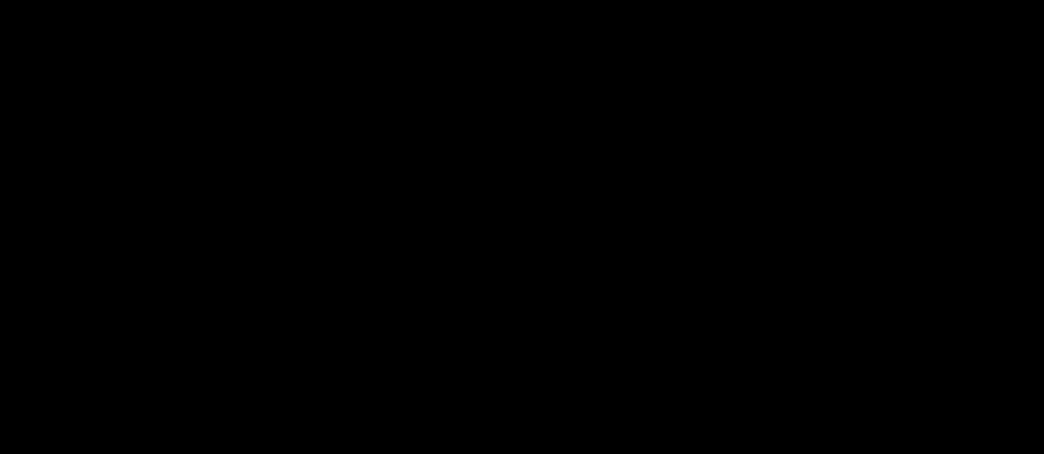 scroll, scrollTop: 1194, scrollLeft: 0, axis: vertical 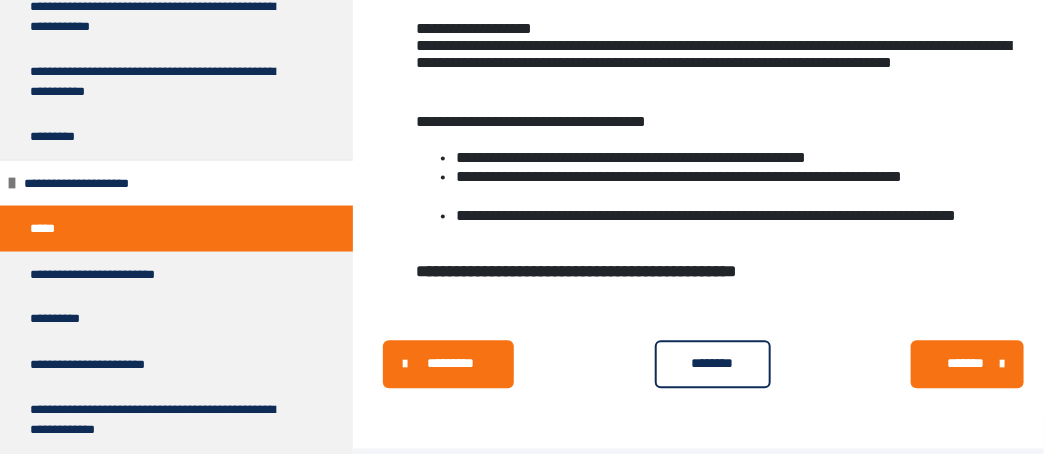 click on "*******" at bounding box center (965, 363) 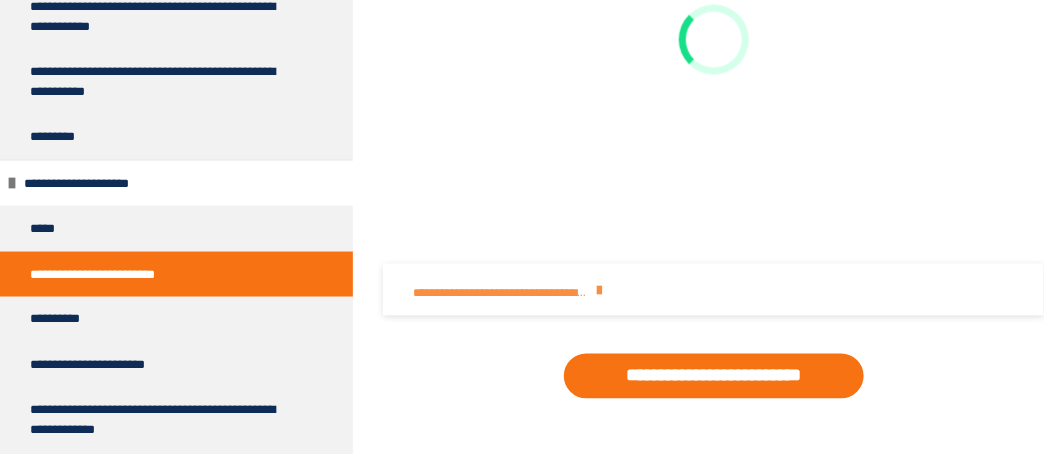 scroll, scrollTop: 946, scrollLeft: 0, axis: vertical 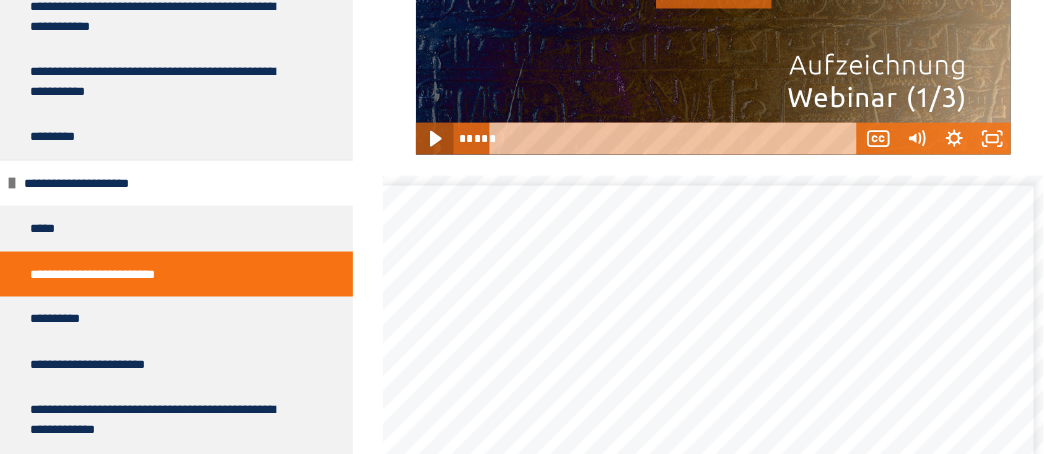 click 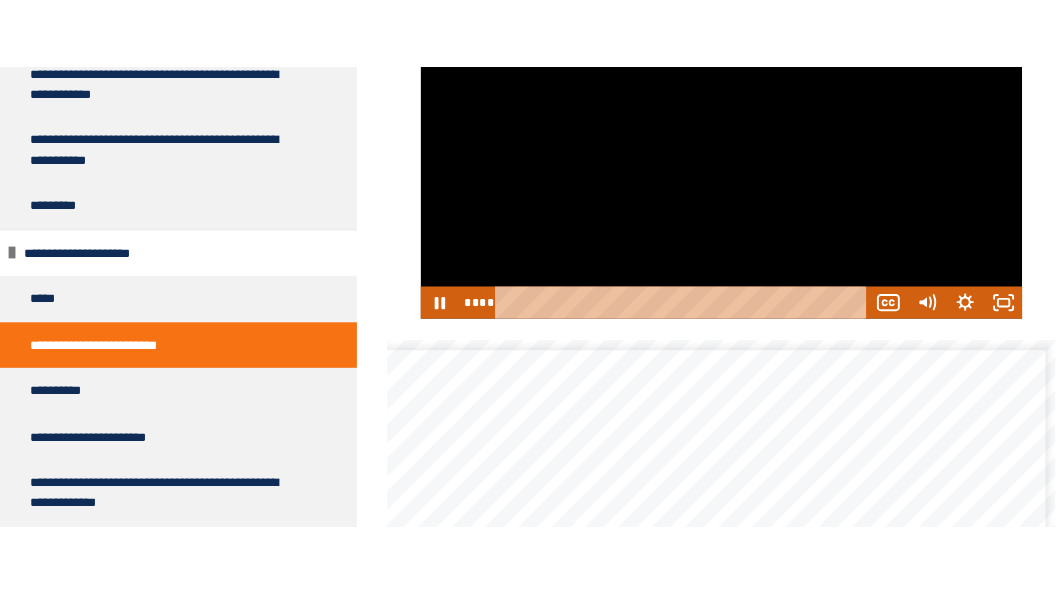 scroll, scrollTop: 629, scrollLeft: 0, axis: vertical 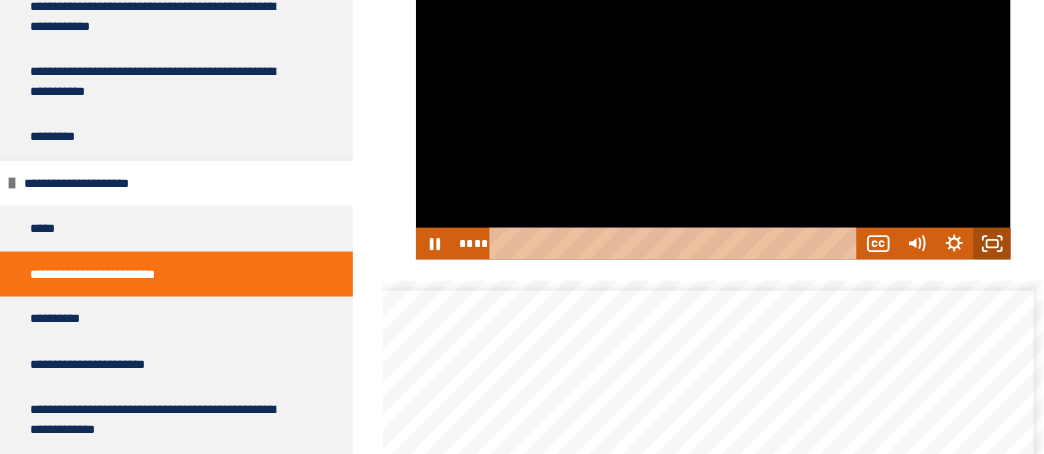 click 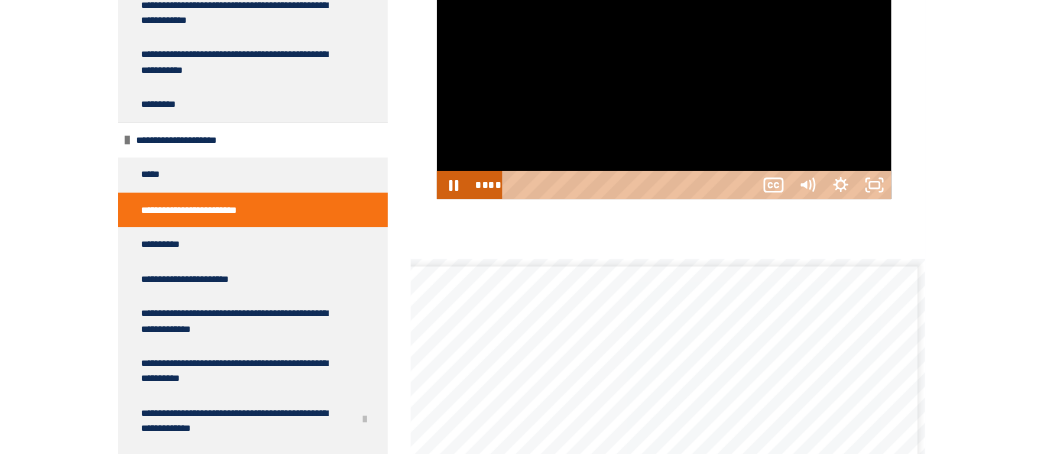 scroll, scrollTop: 6, scrollLeft: 129, axis: both 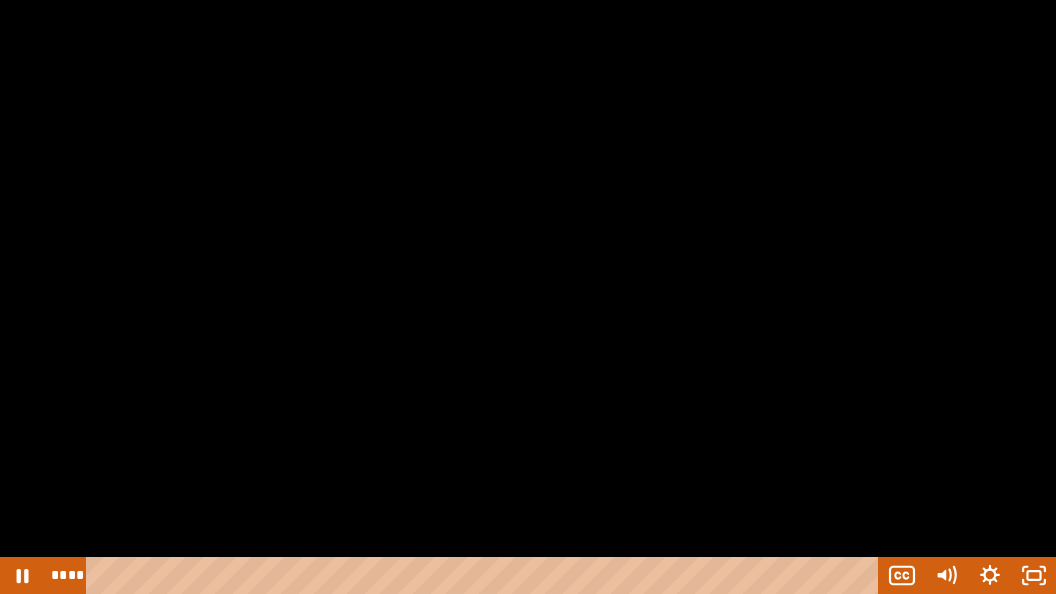 type 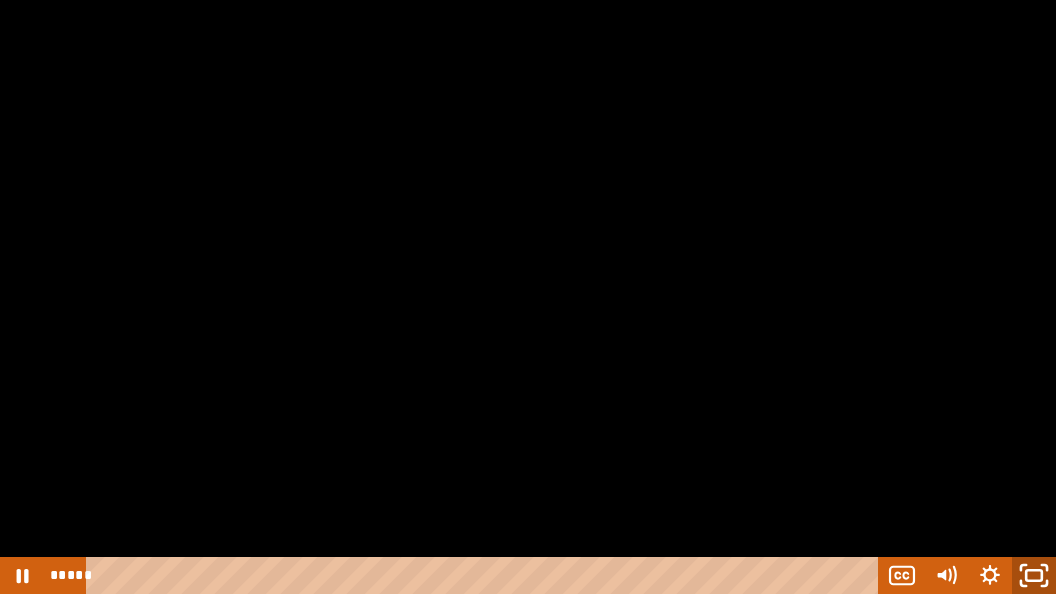 click 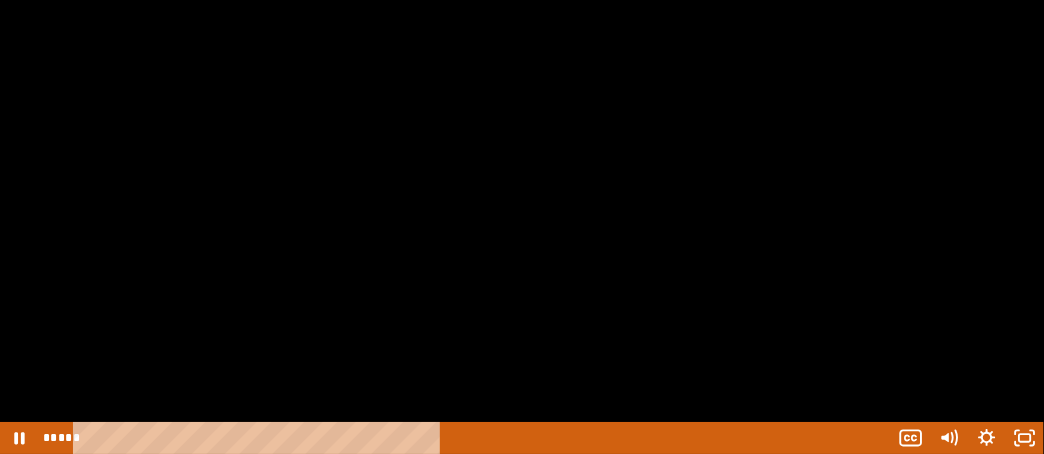 scroll, scrollTop: 840, scrollLeft: 0, axis: vertical 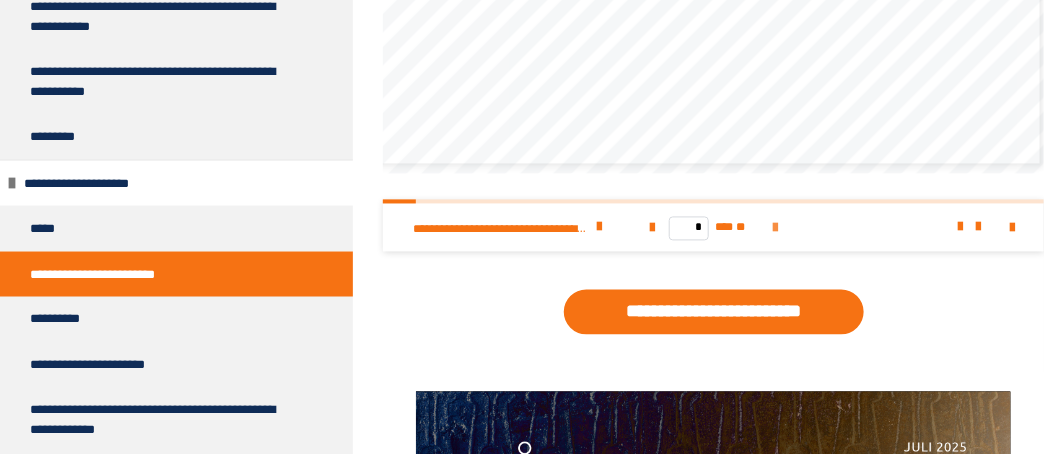click at bounding box center [775, 229] 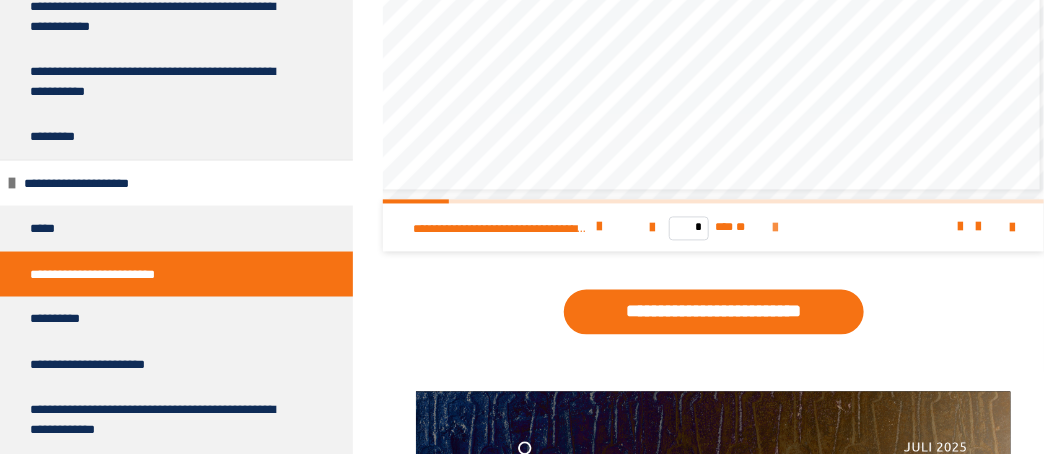 scroll, scrollTop: 0, scrollLeft: 0, axis: both 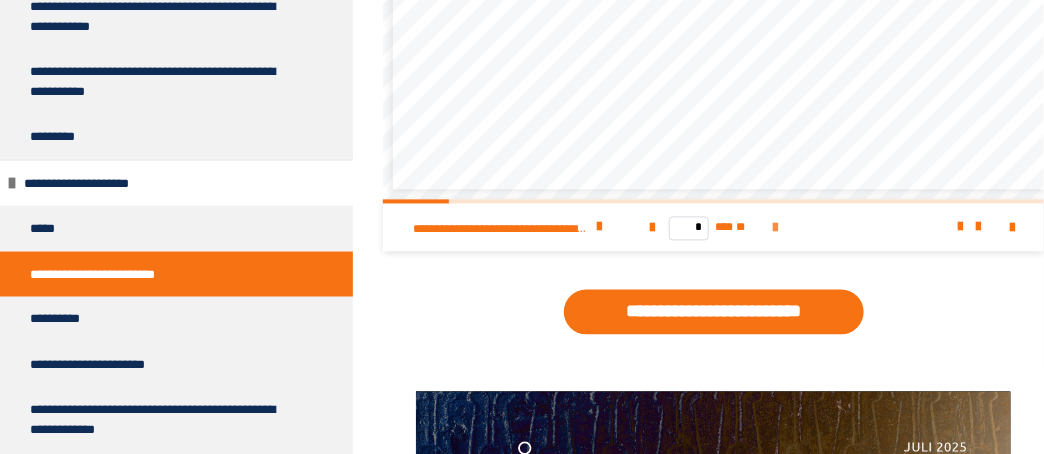 click at bounding box center (775, 229) 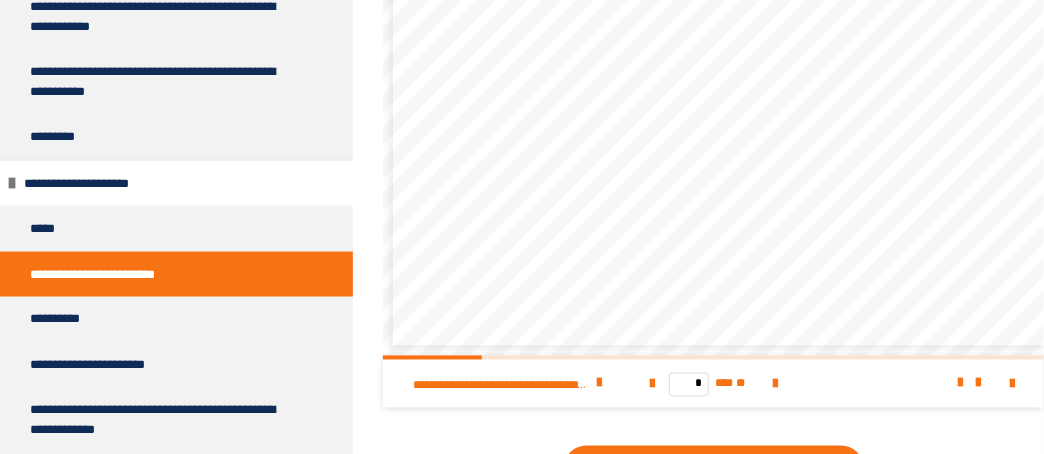 scroll, scrollTop: 946, scrollLeft: 0, axis: vertical 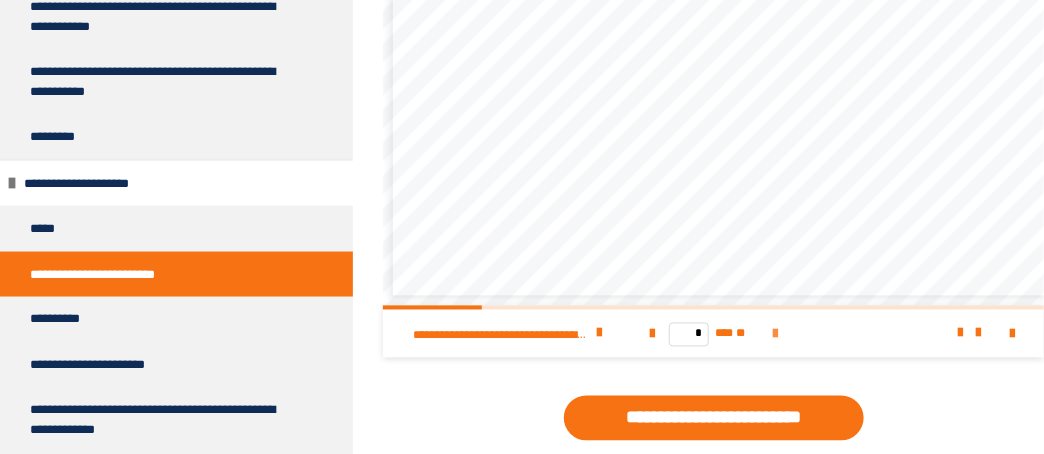 click at bounding box center (775, 335) 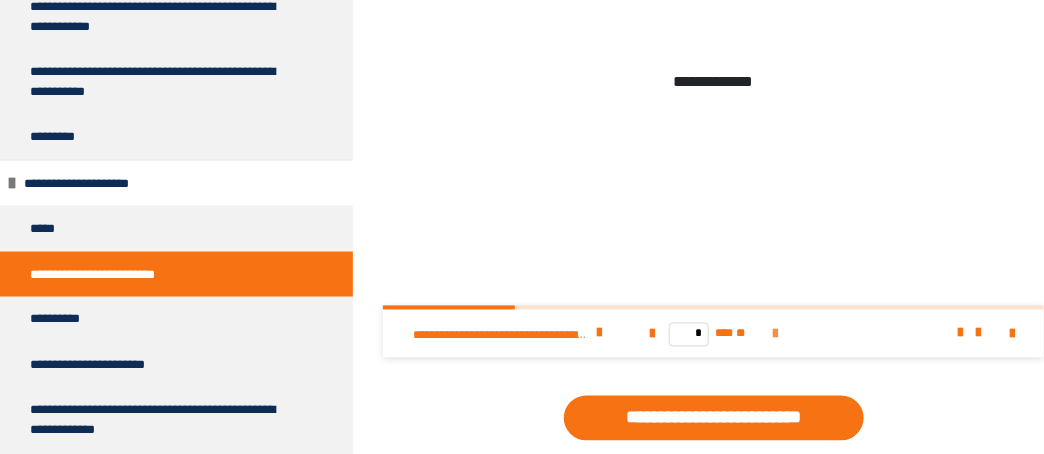 type on "*" 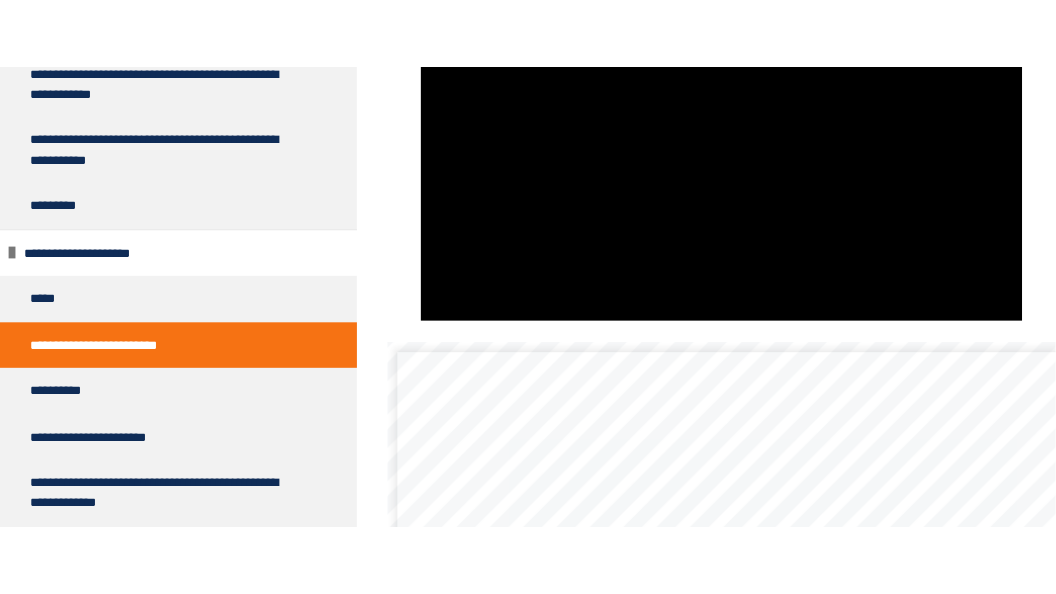 scroll, scrollTop: 523, scrollLeft: 0, axis: vertical 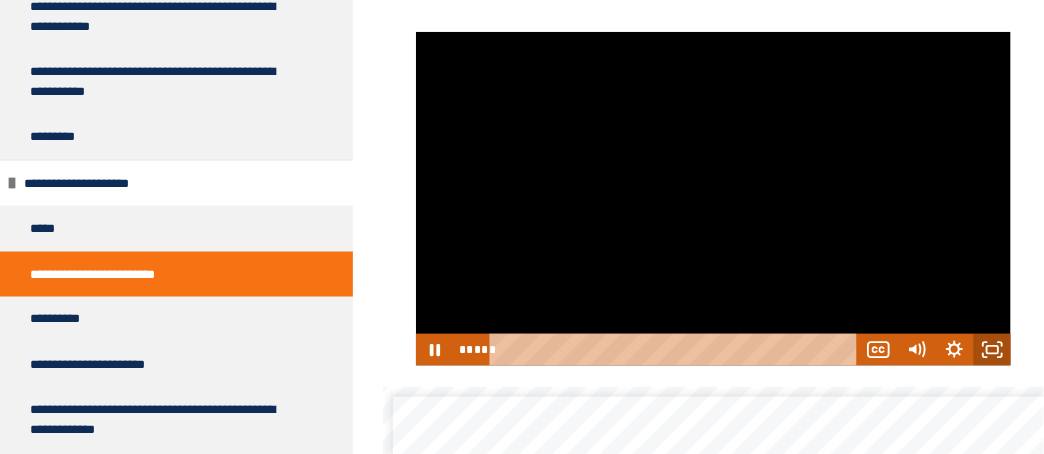 click 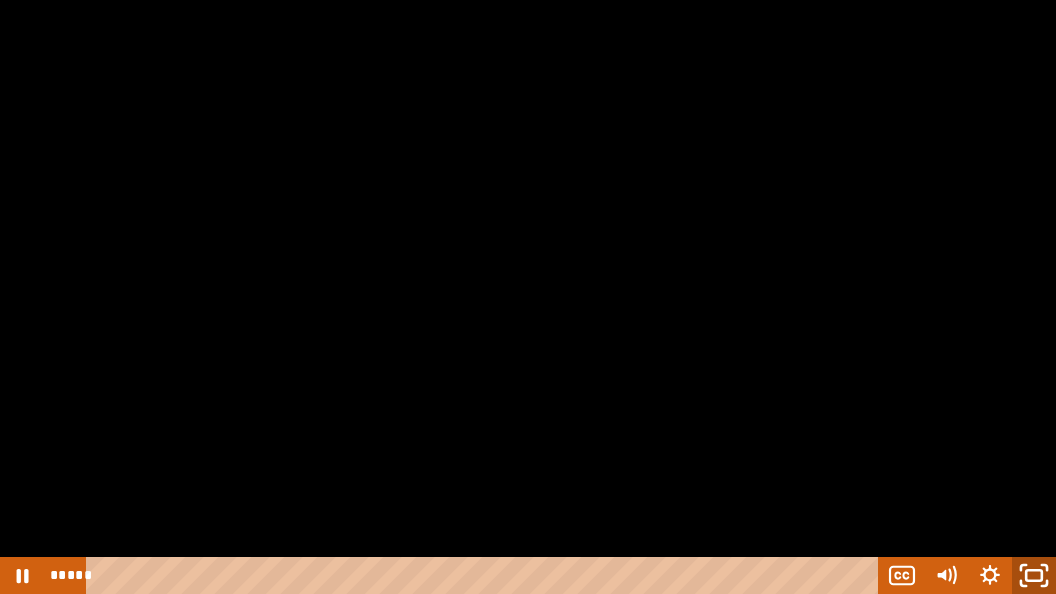 click 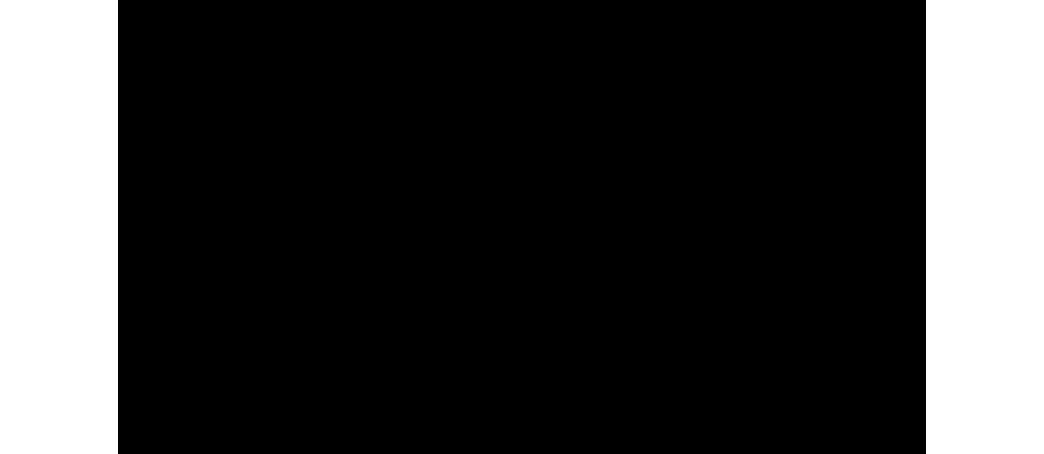 scroll, scrollTop: 629, scrollLeft: 0, axis: vertical 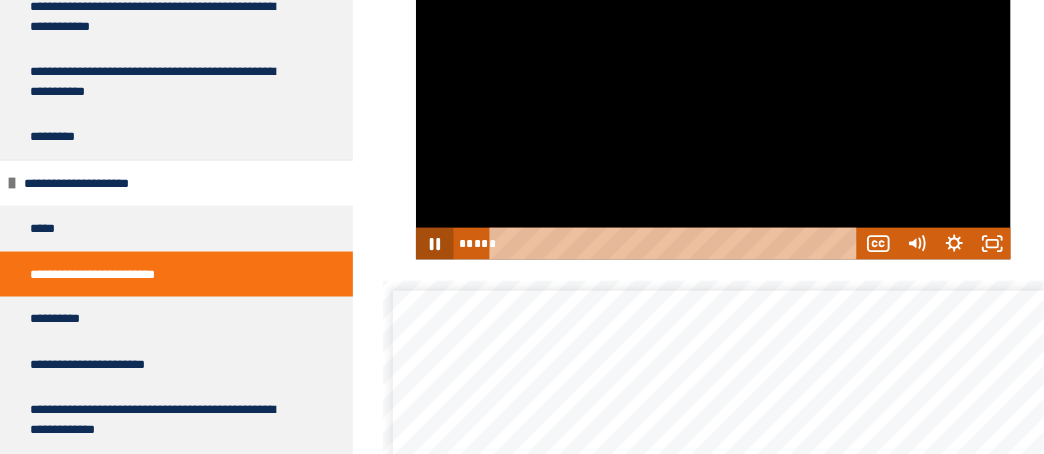 click 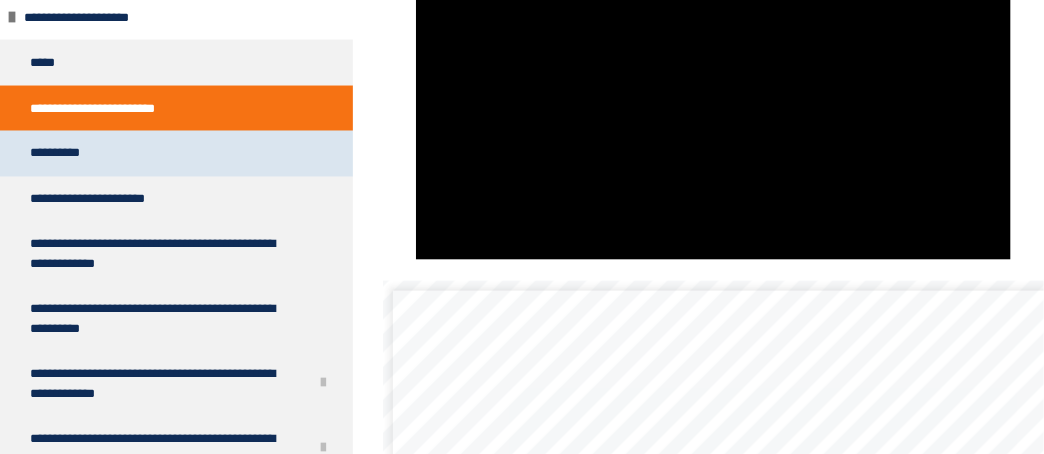 scroll, scrollTop: 1053, scrollLeft: 0, axis: vertical 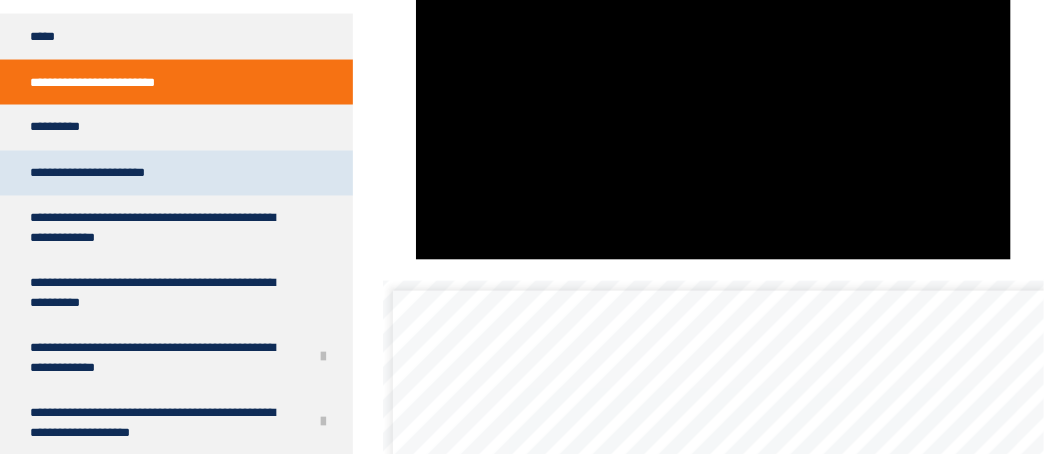 click on "**********" at bounding box center (176, 174) 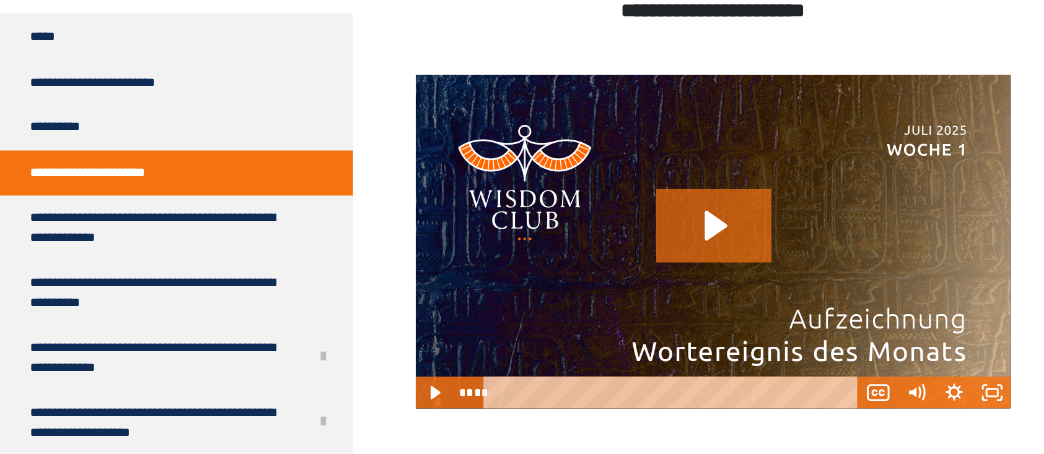 scroll, scrollTop: 481, scrollLeft: 0, axis: vertical 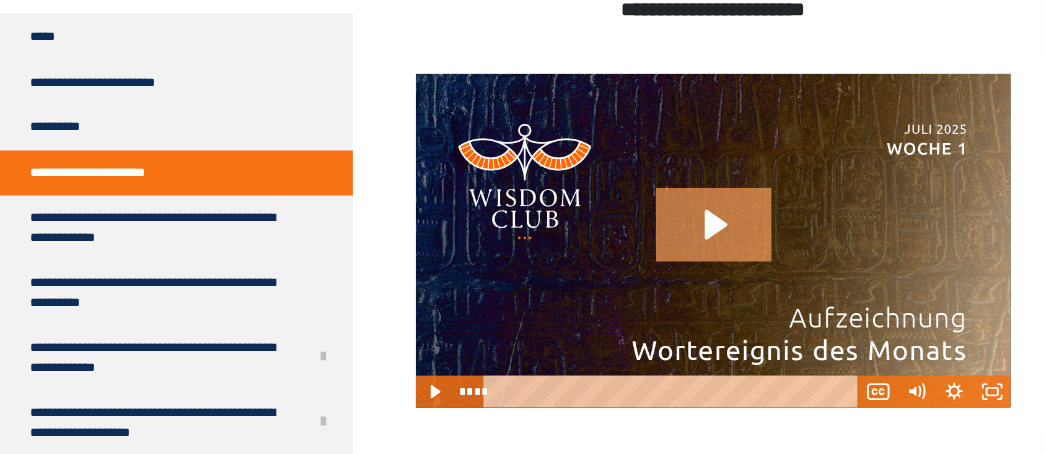 click 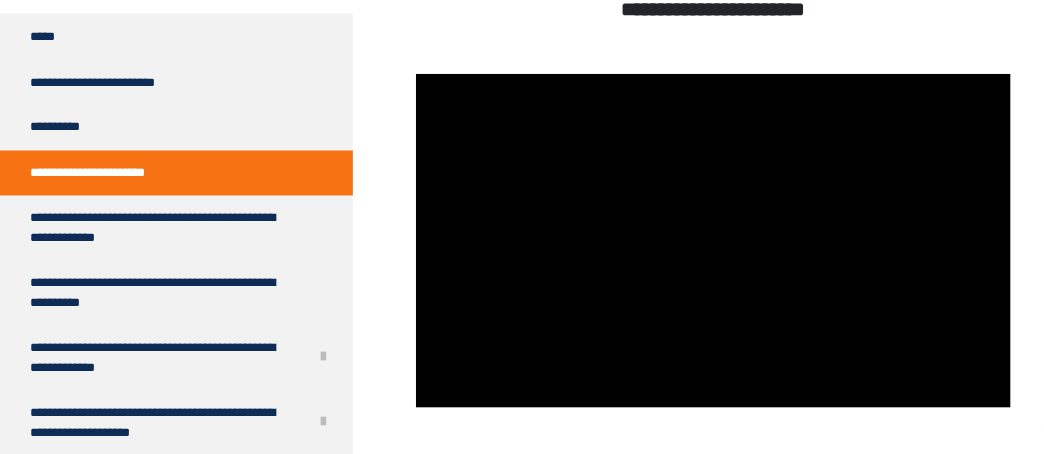 type 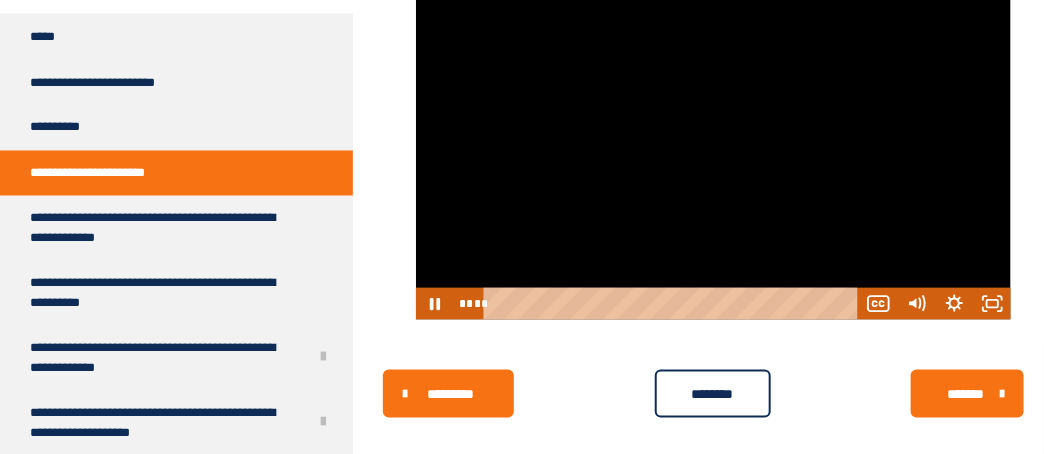 scroll, scrollTop: 593, scrollLeft: 0, axis: vertical 